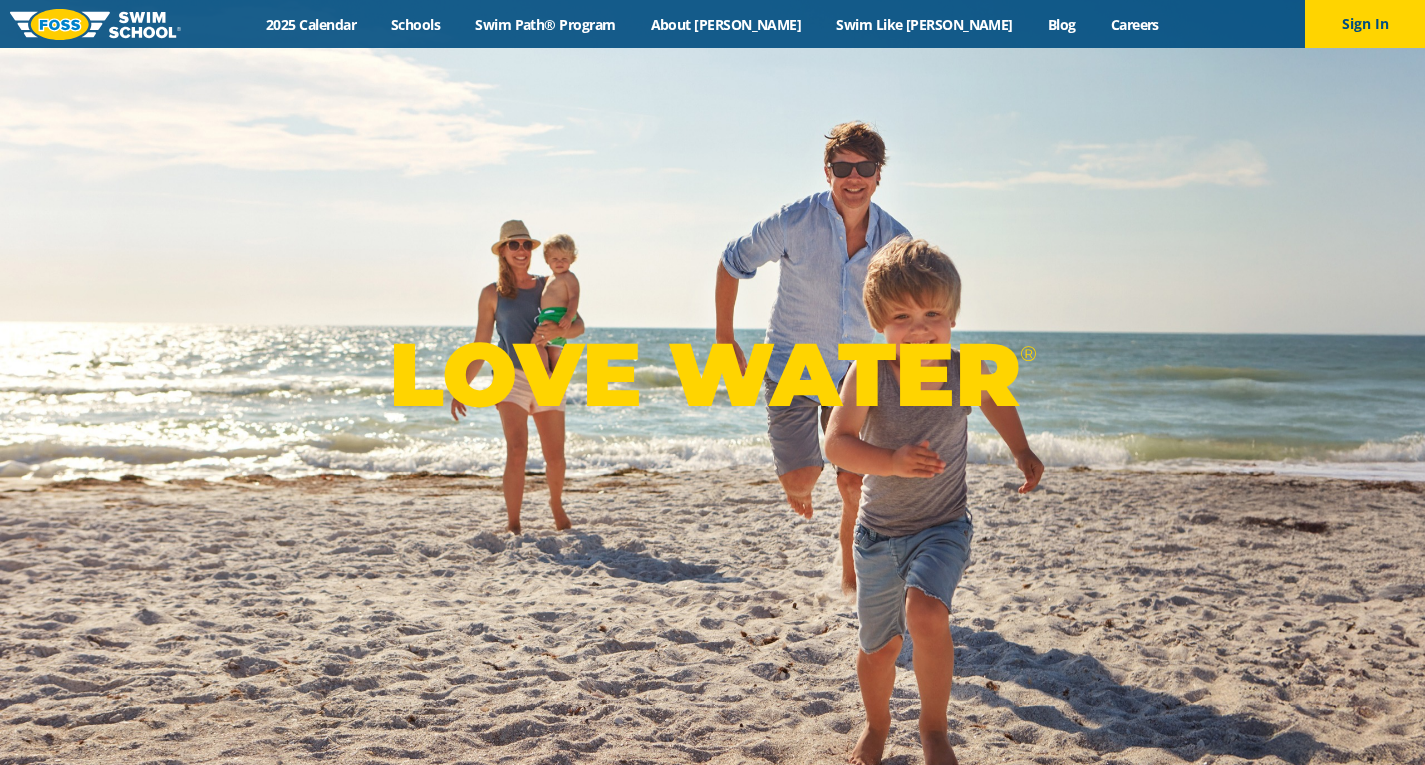 scroll, scrollTop: 0, scrollLeft: 0, axis: both 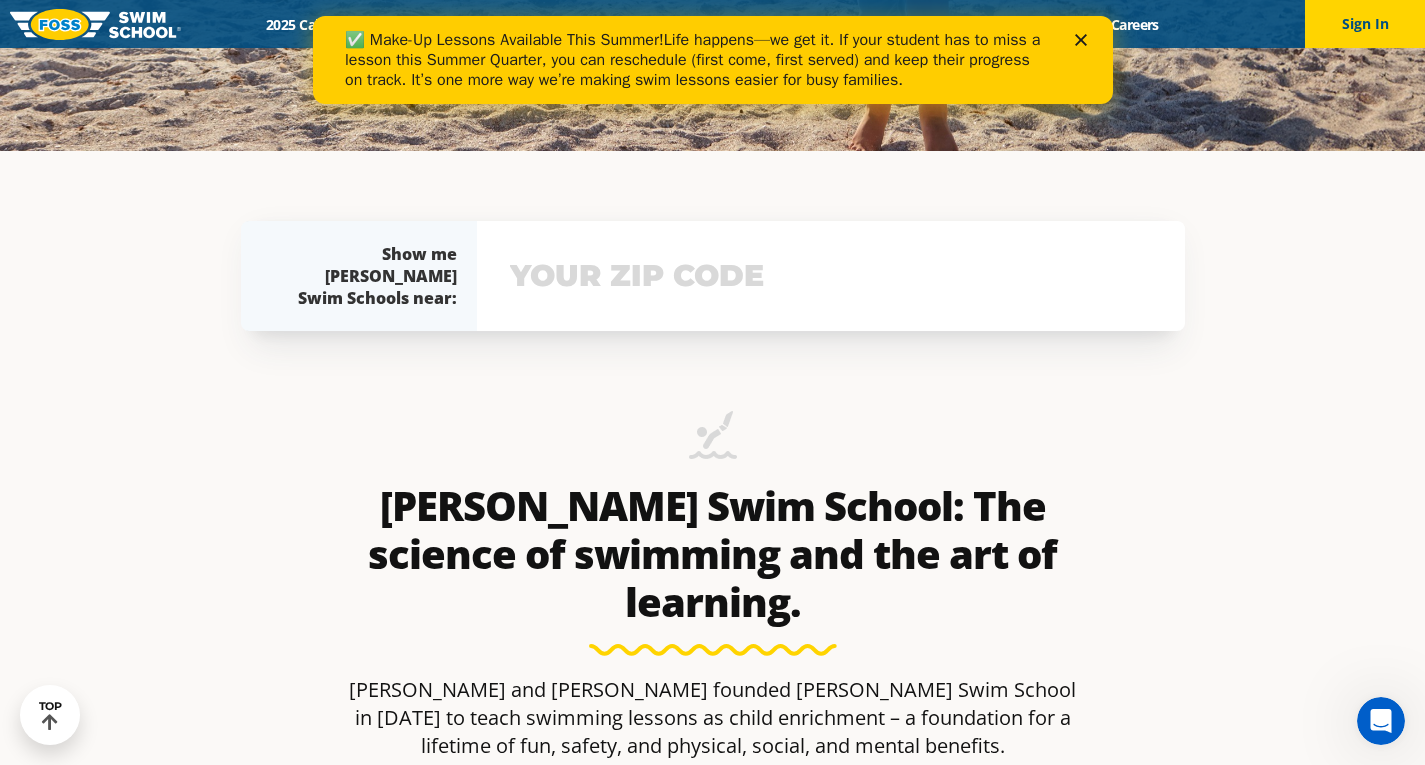 click at bounding box center (831, 276) 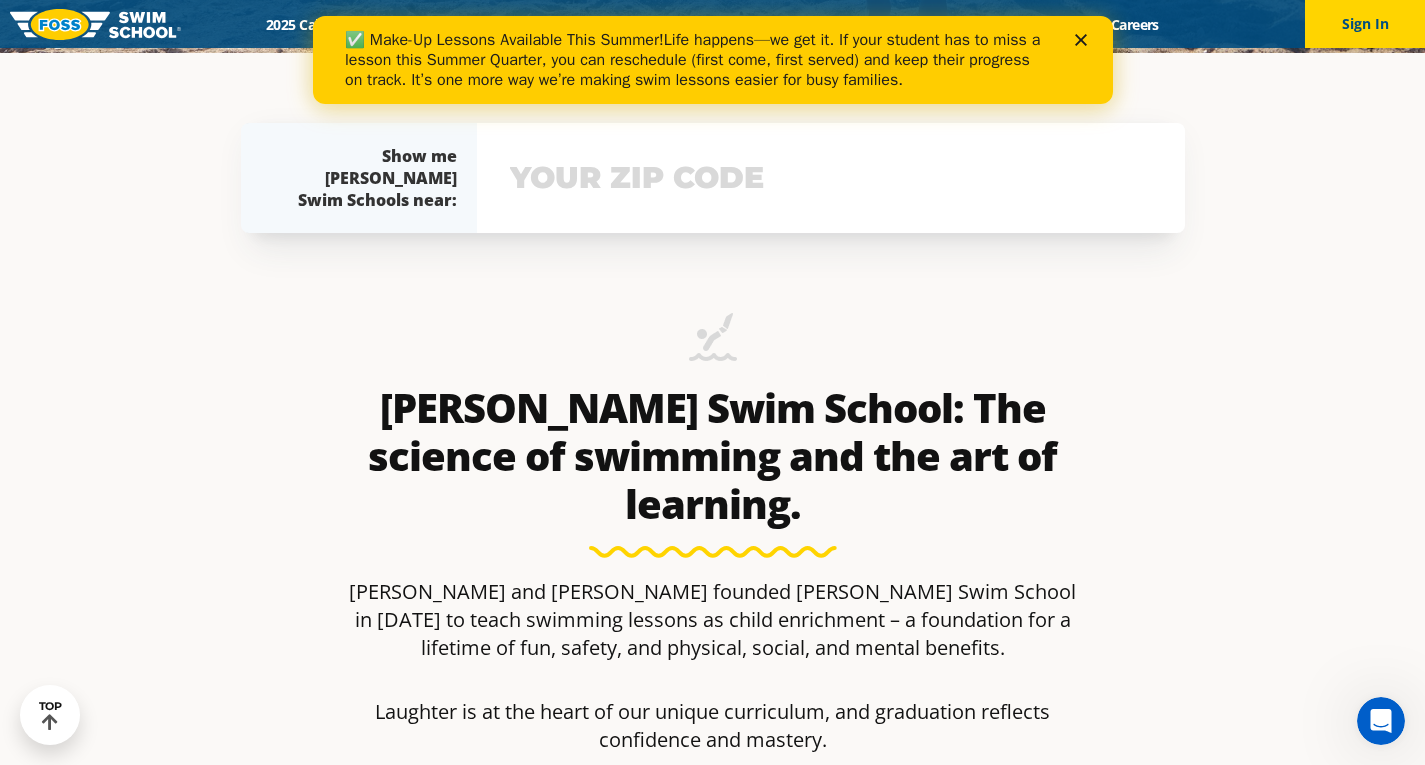 scroll, scrollTop: 735, scrollLeft: 0, axis: vertical 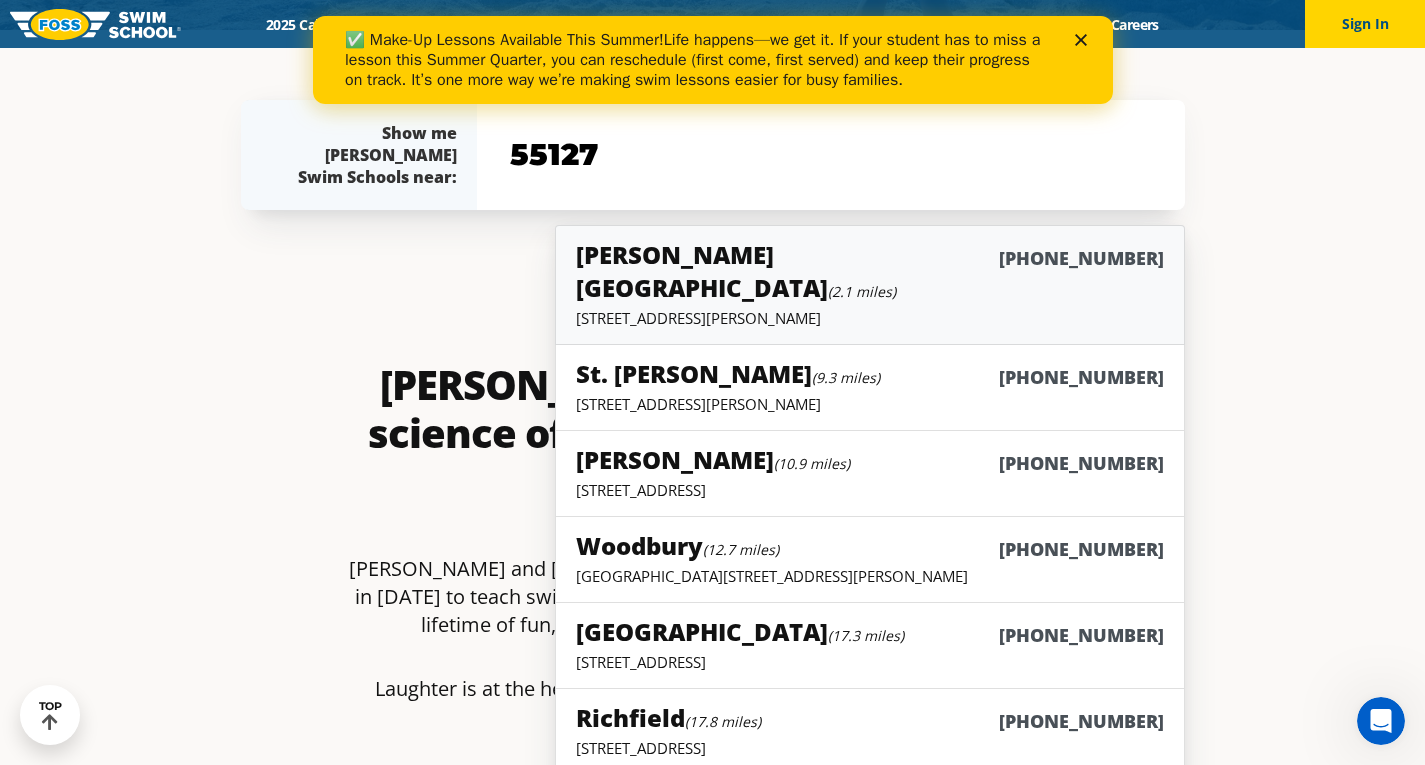 type on "55127" 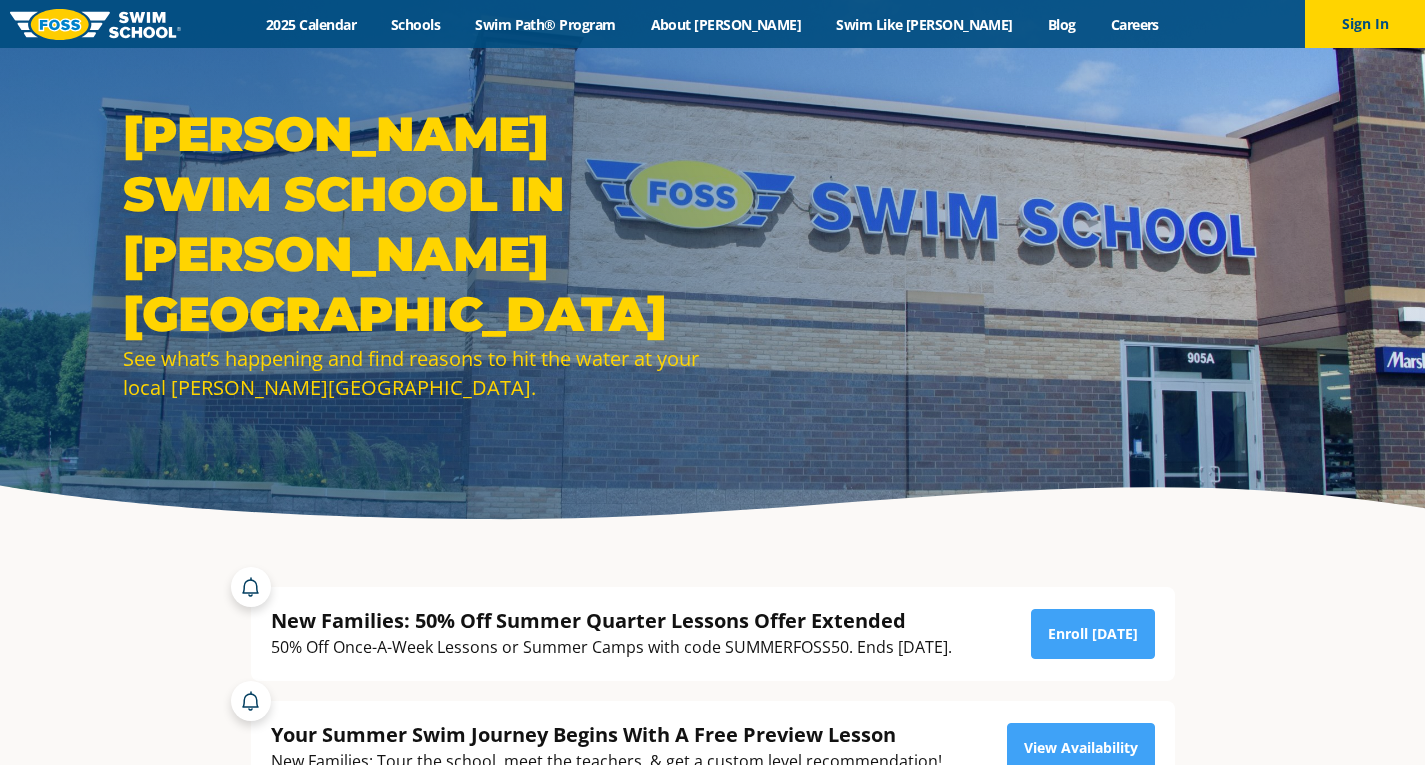 scroll, scrollTop: 0, scrollLeft: 0, axis: both 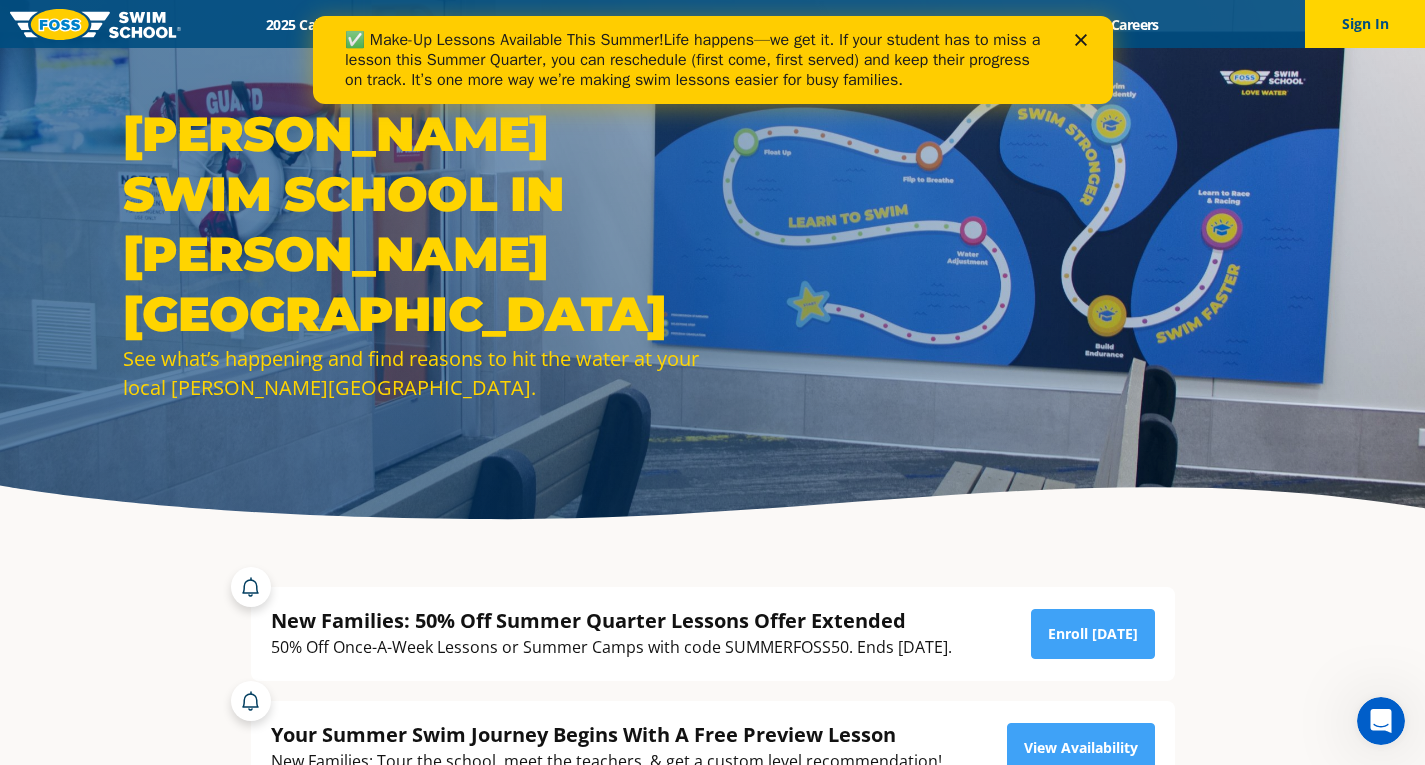 click 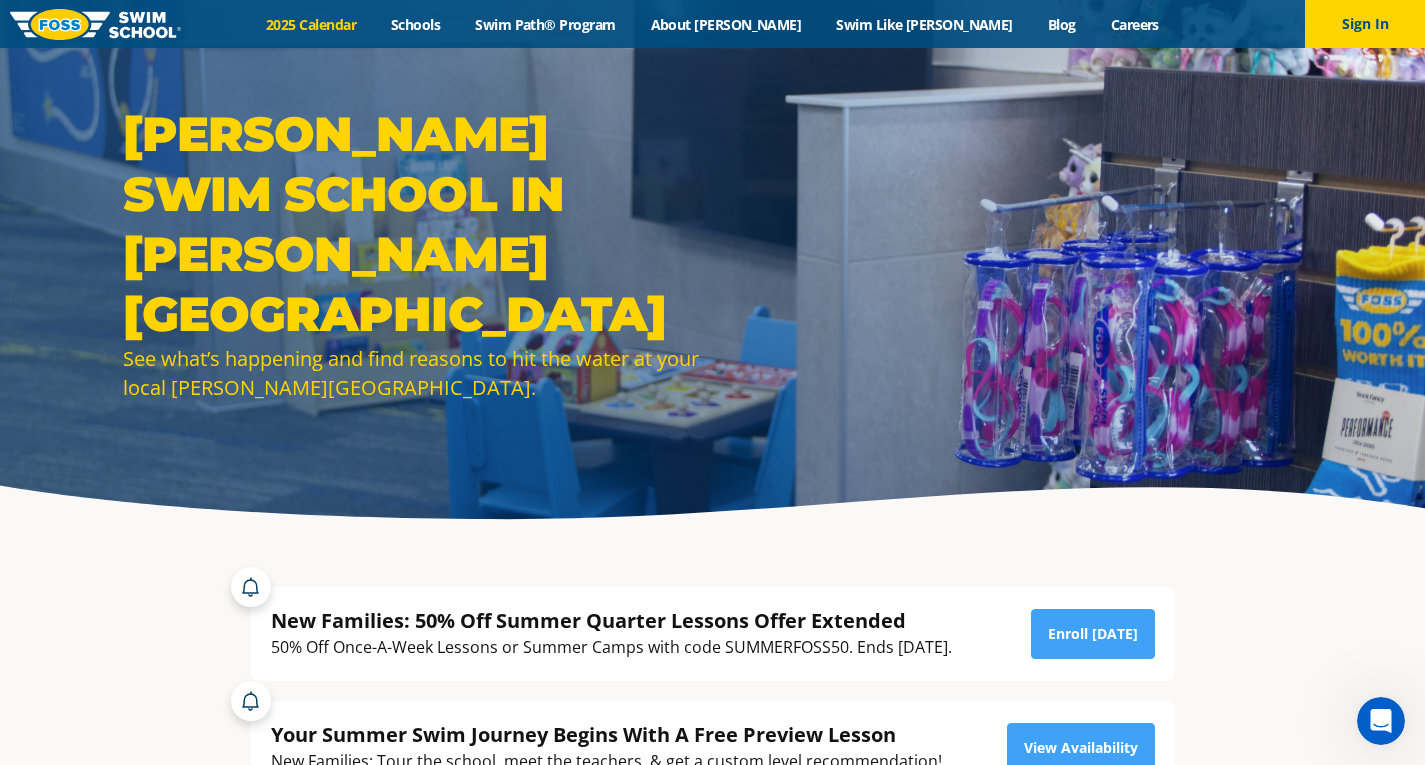 click on "2025 Calendar" at bounding box center [311, 24] 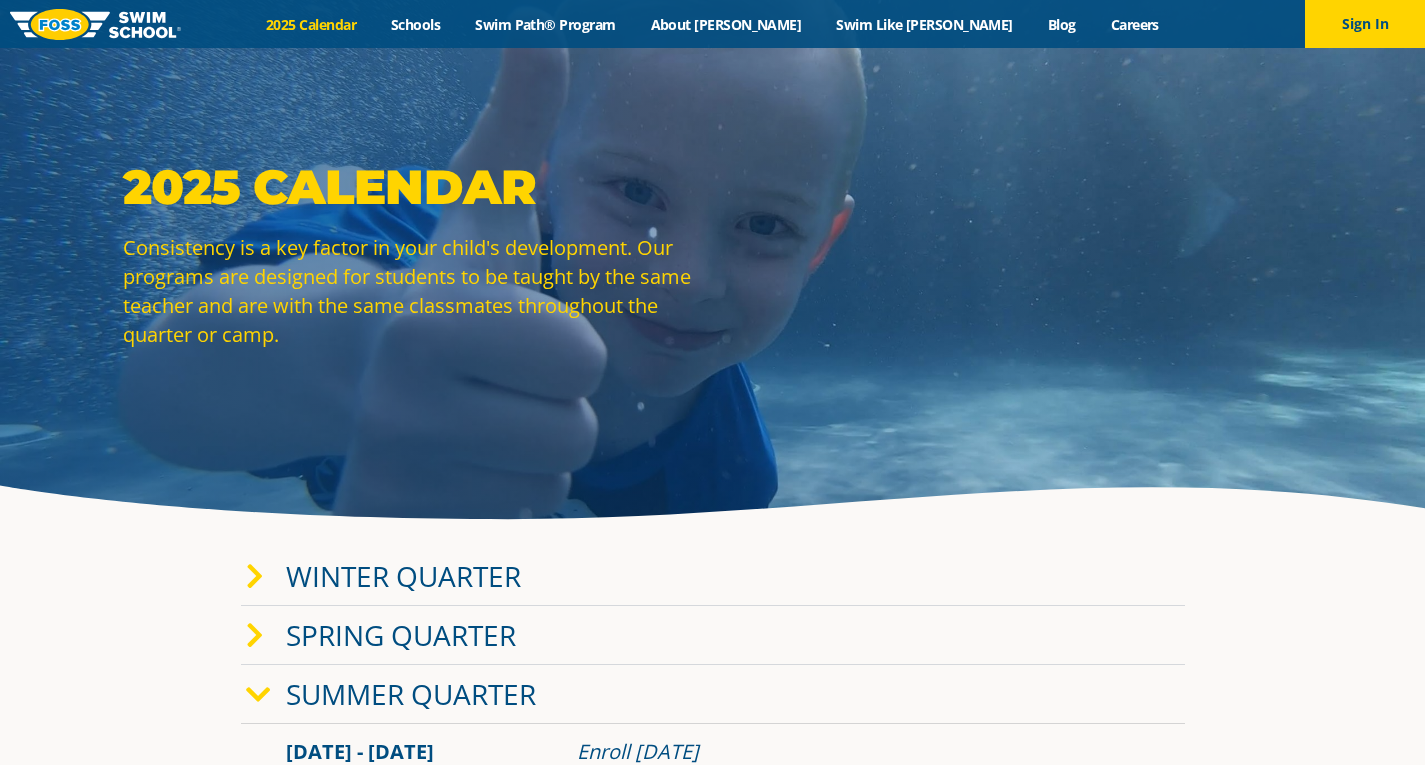 scroll, scrollTop: 0, scrollLeft: 0, axis: both 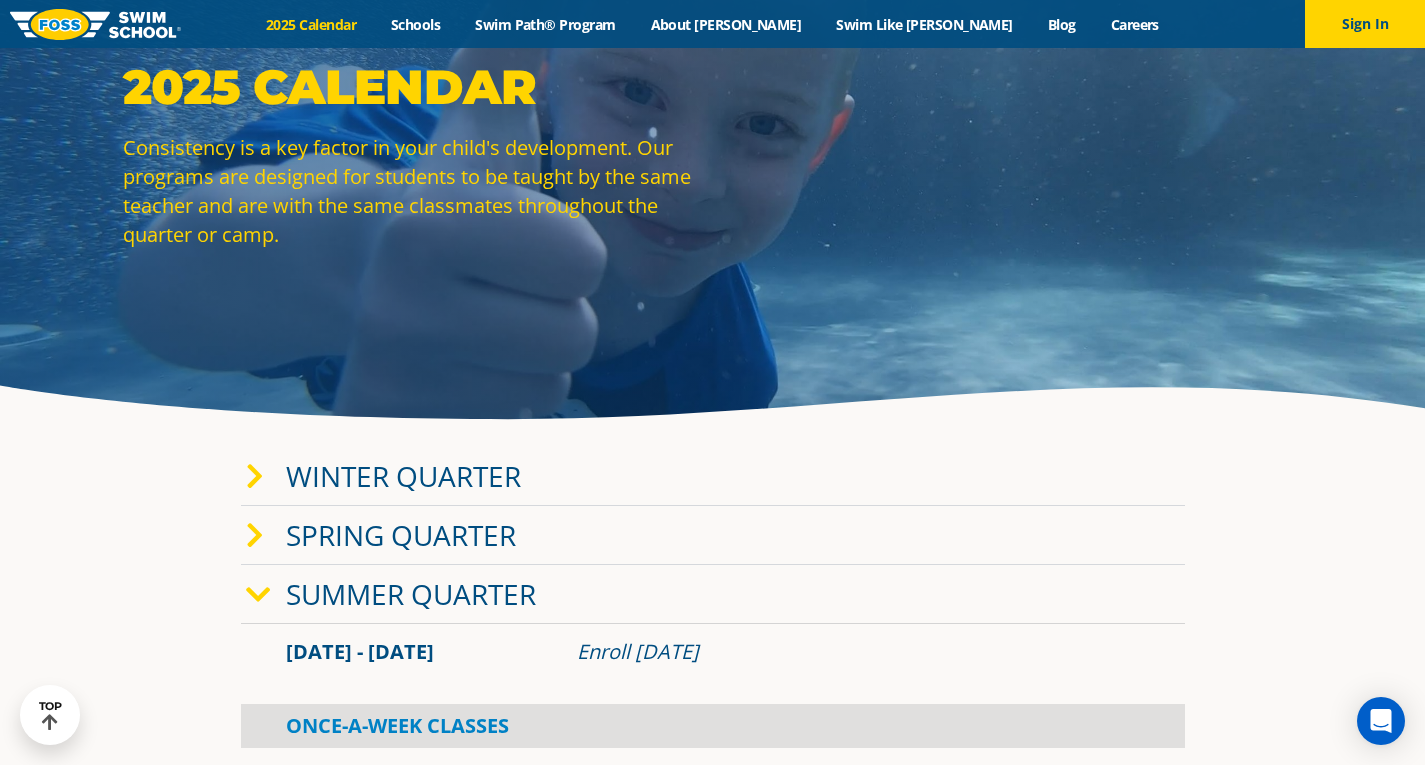 click at bounding box center (255, 477) 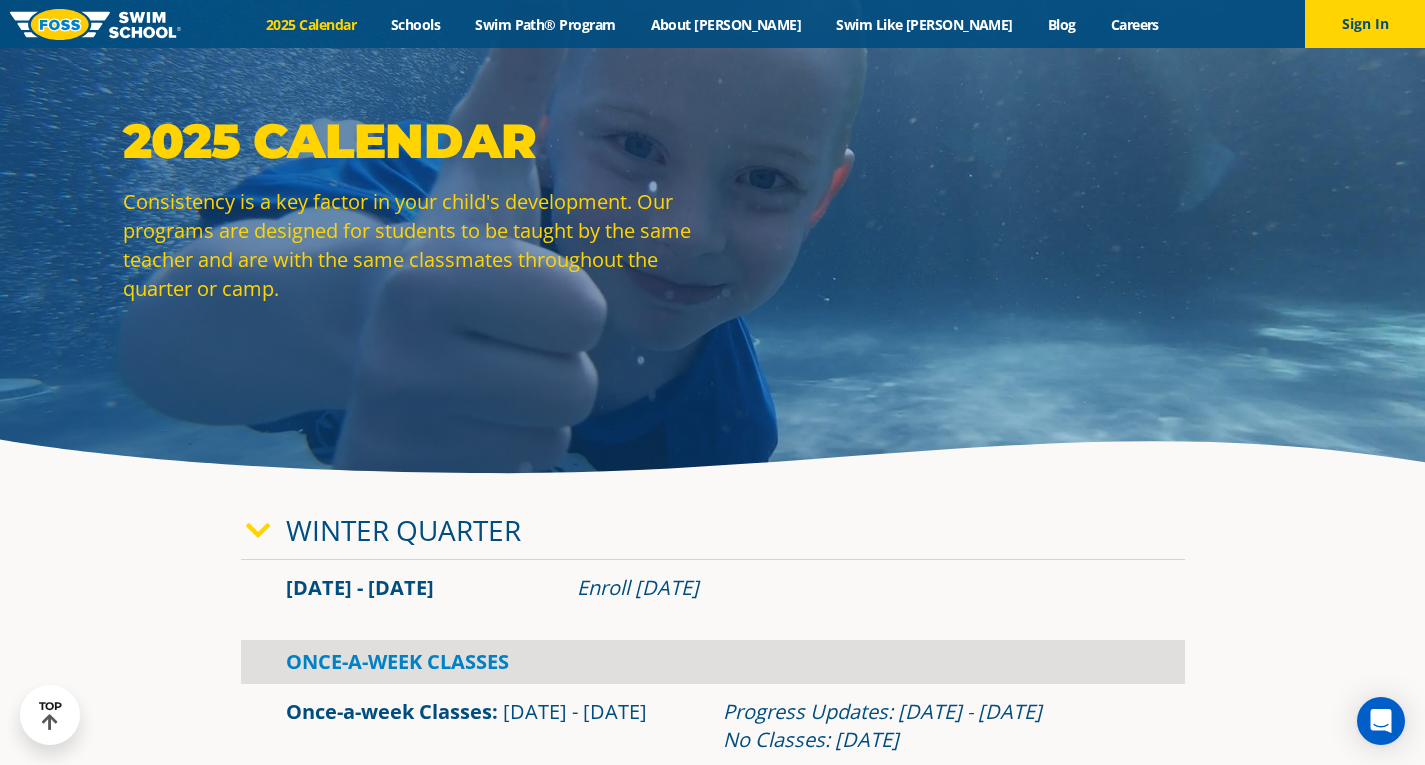 scroll, scrollTop: 0, scrollLeft: 0, axis: both 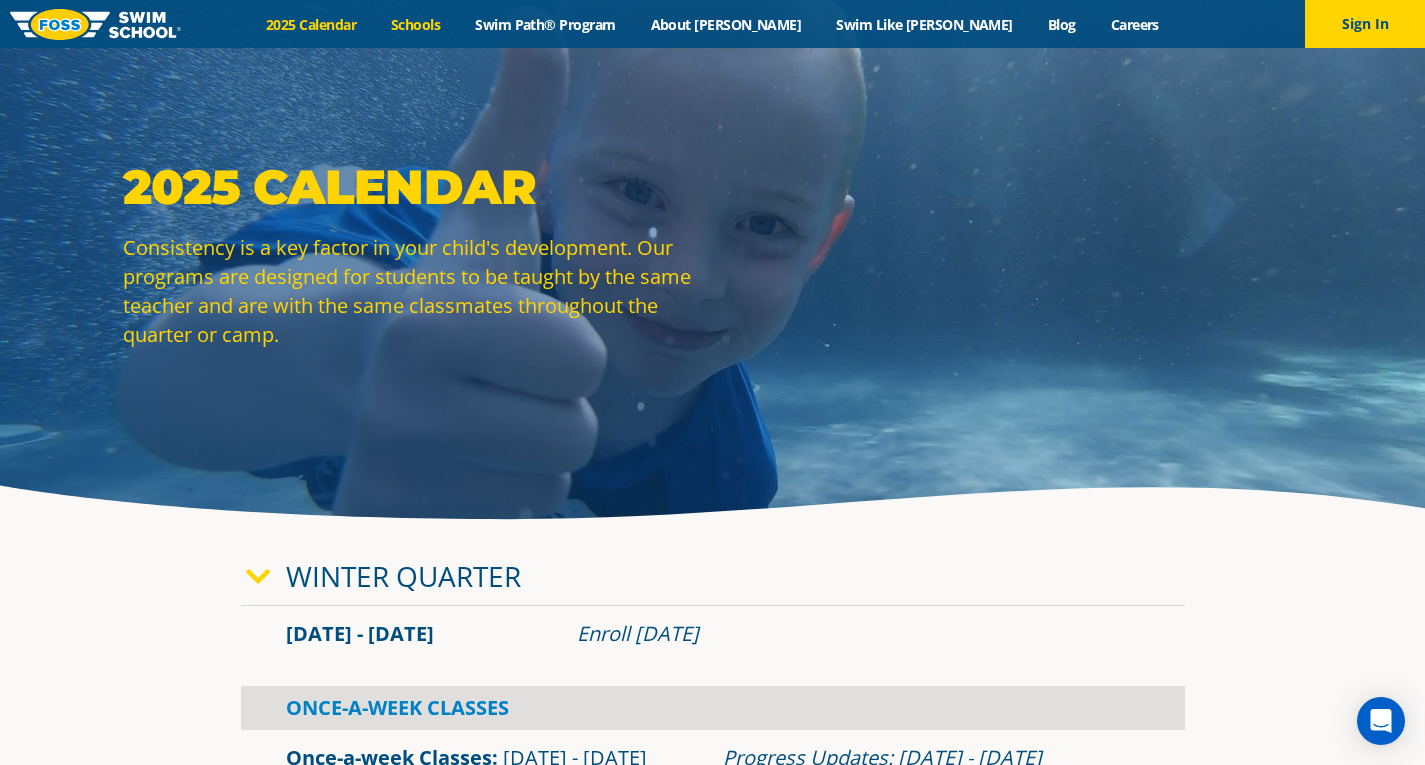 click on "Schools" at bounding box center (416, 24) 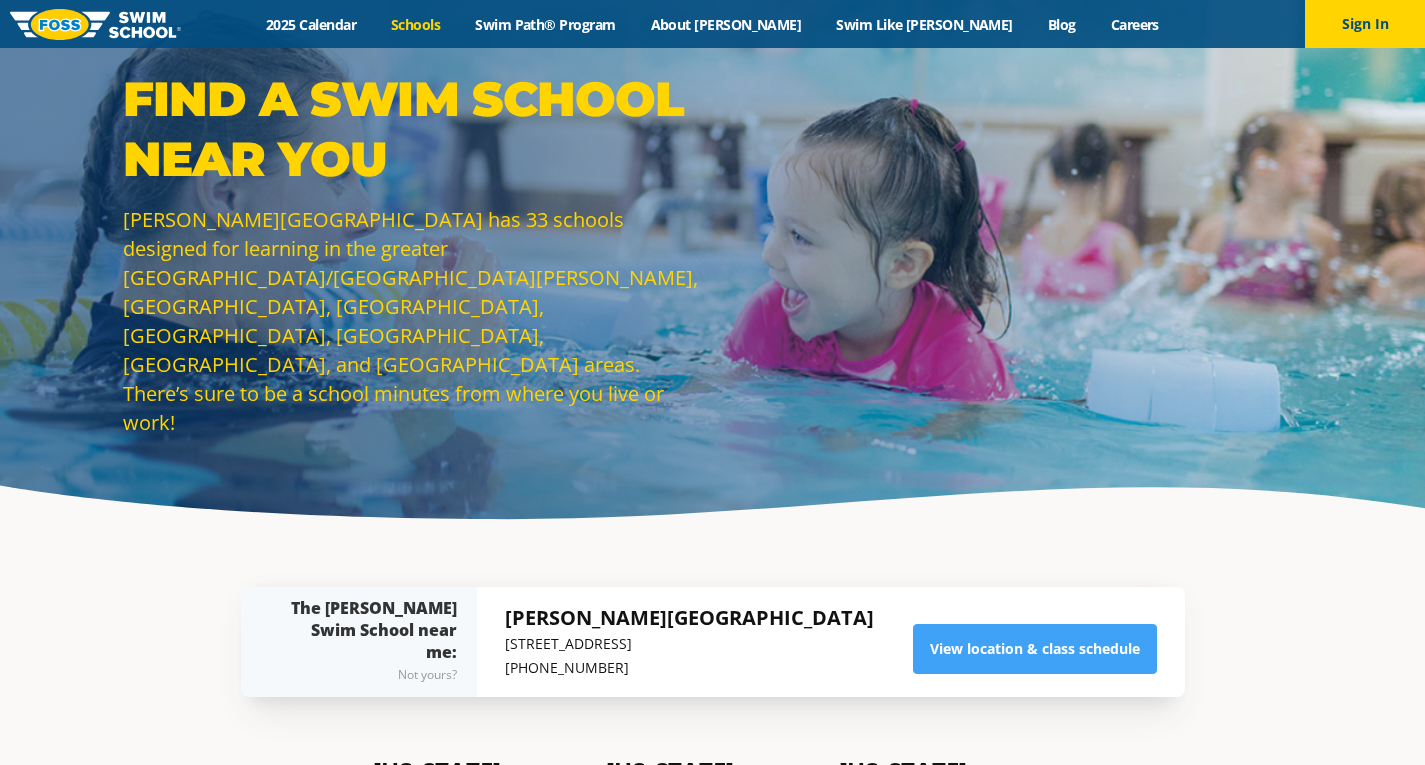 scroll, scrollTop: 0, scrollLeft: 0, axis: both 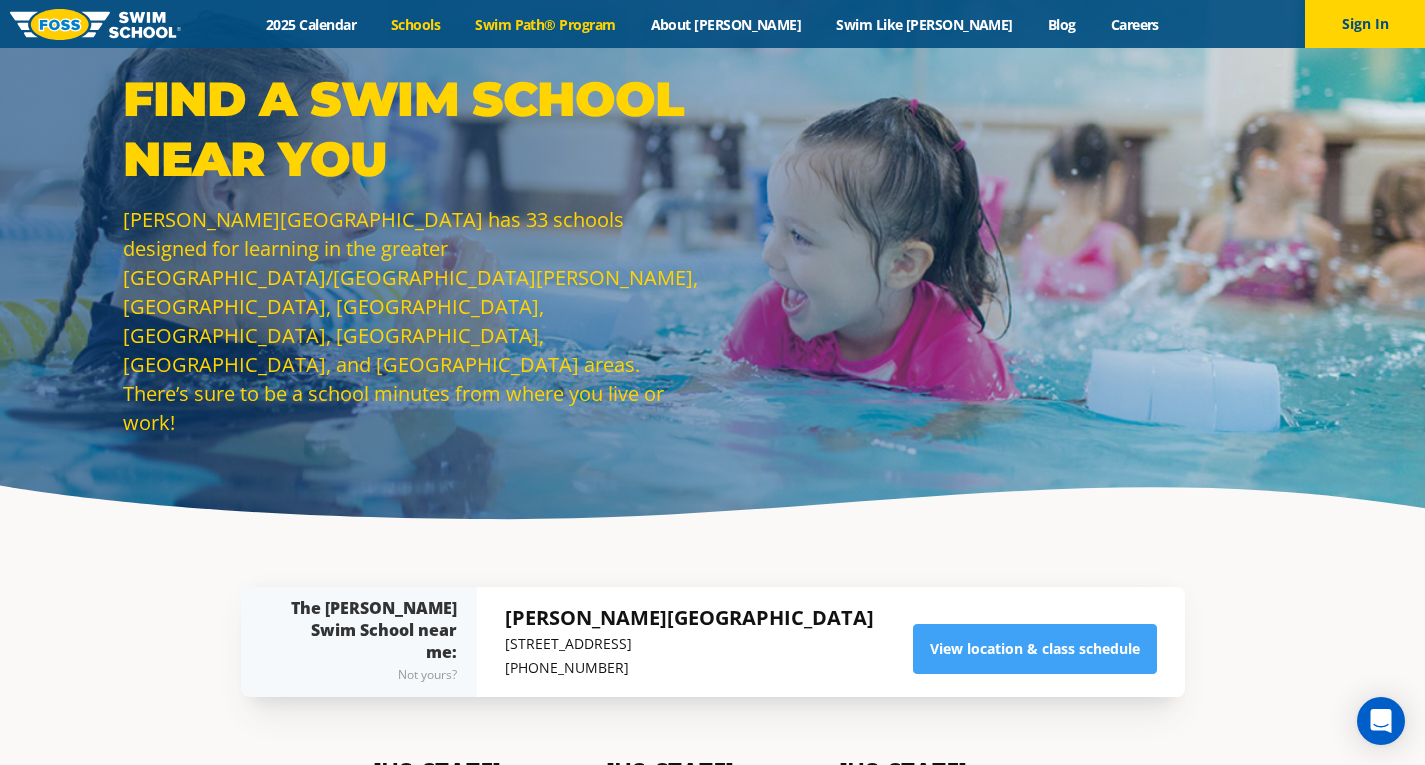 click on "Swim Path® Program" at bounding box center [545, 24] 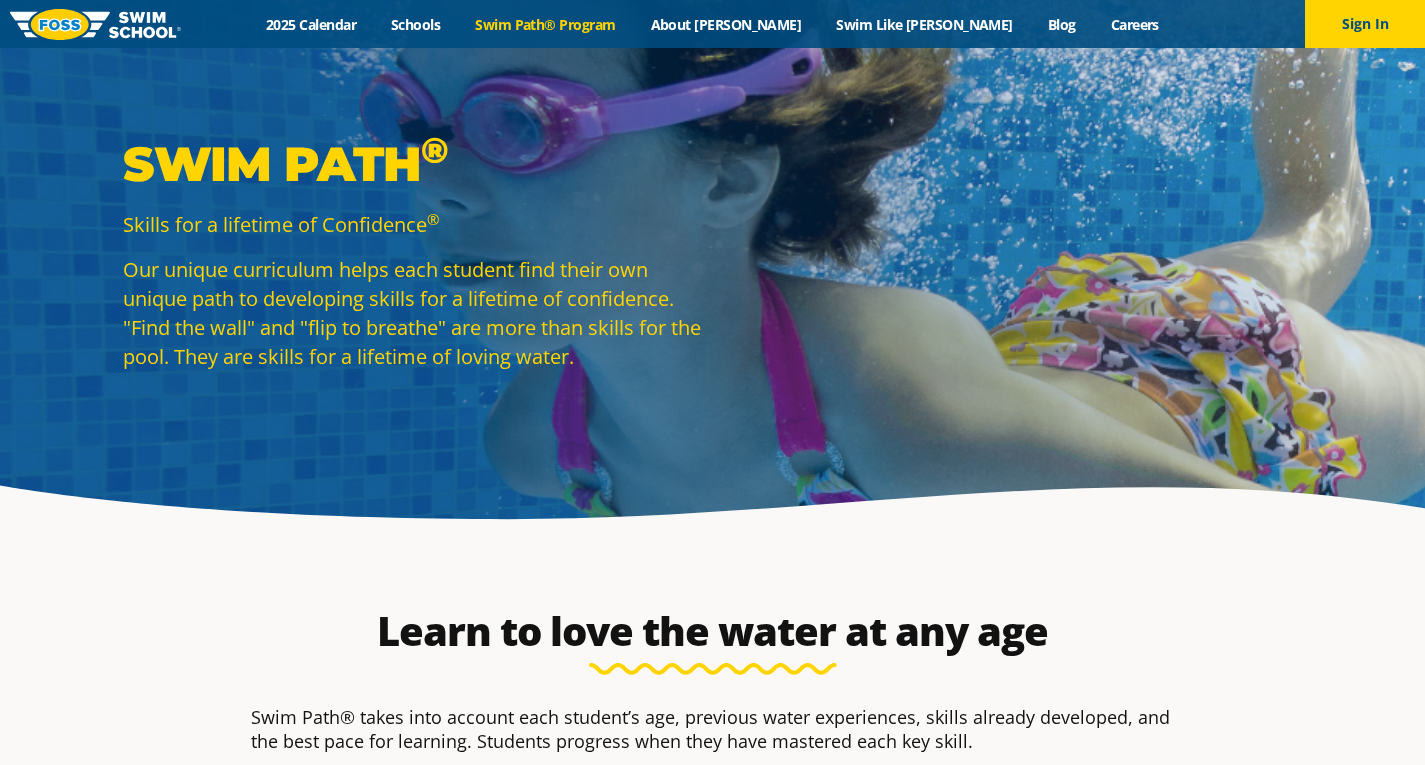 scroll, scrollTop: 0, scrollLeft: 0, axis: both 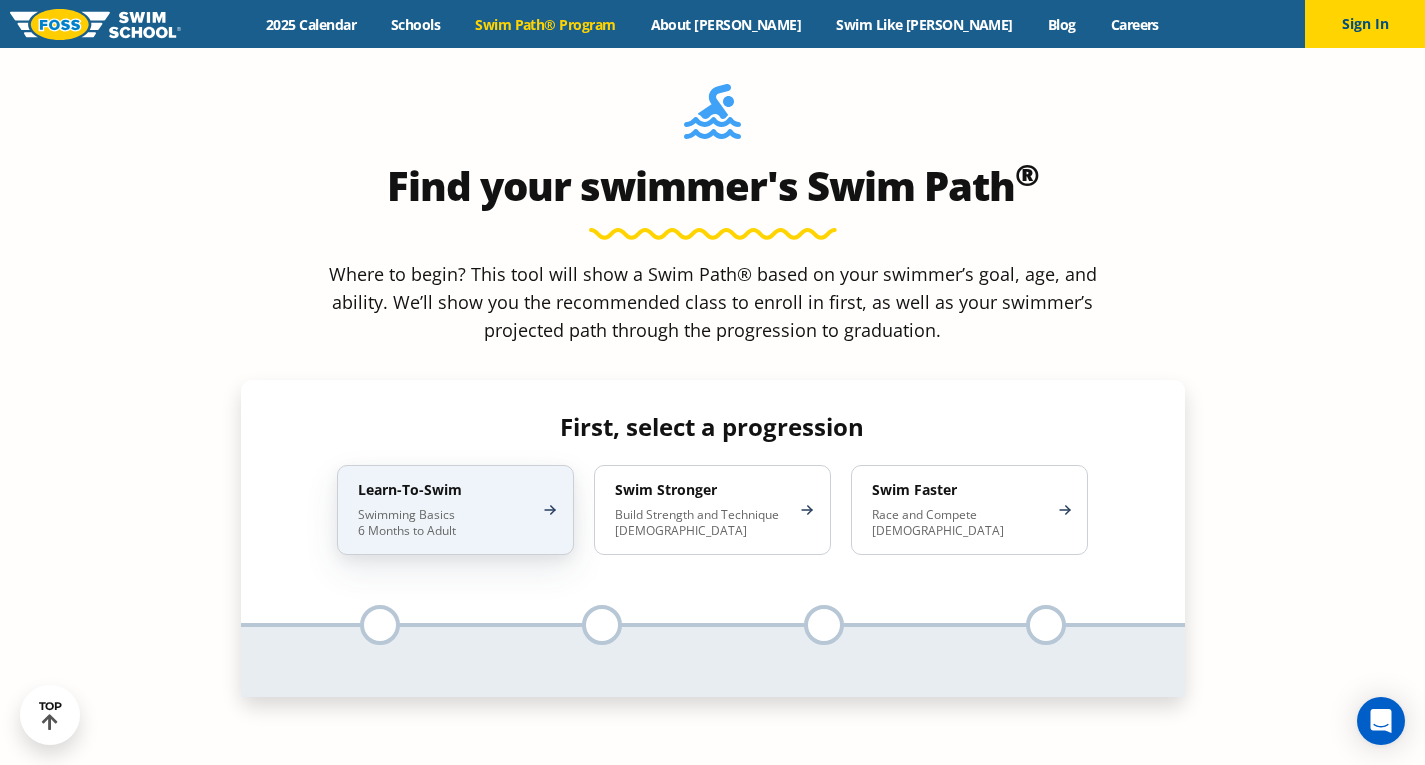 click on "Swimming Basics 6 Months to Adult" at bounding box center (445, 523) 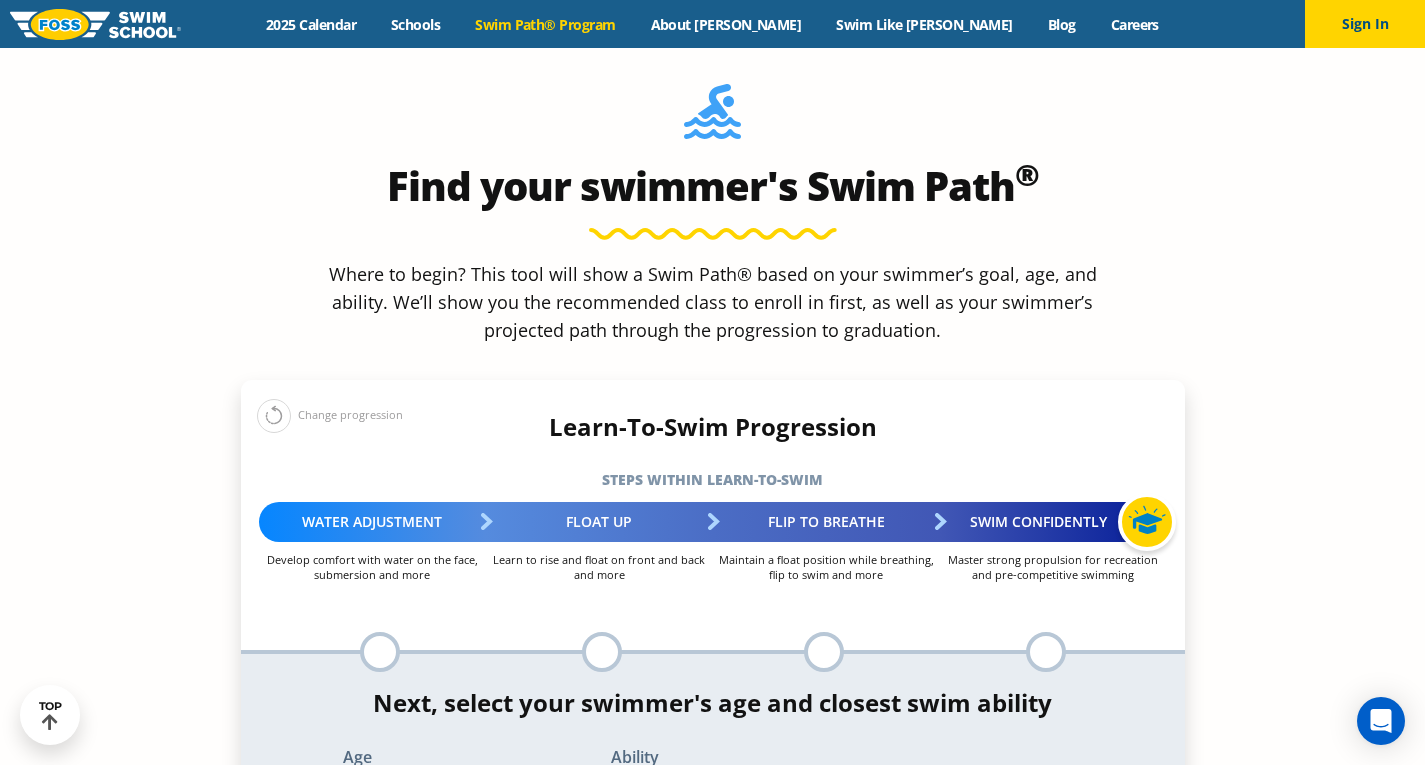 click at bounding box center [602, 652] 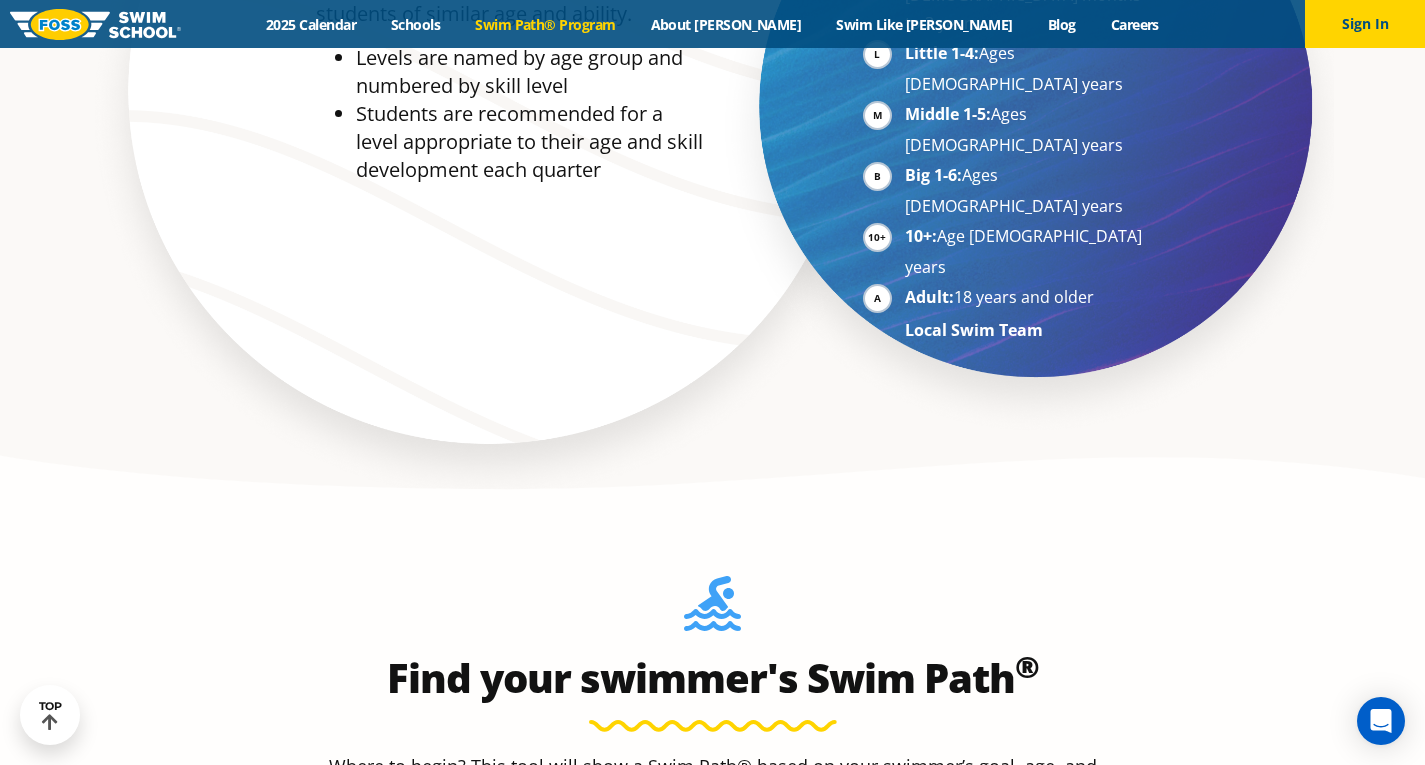 scroll, scrollTop: 1300, scrollLeft: 0, axis: vertical 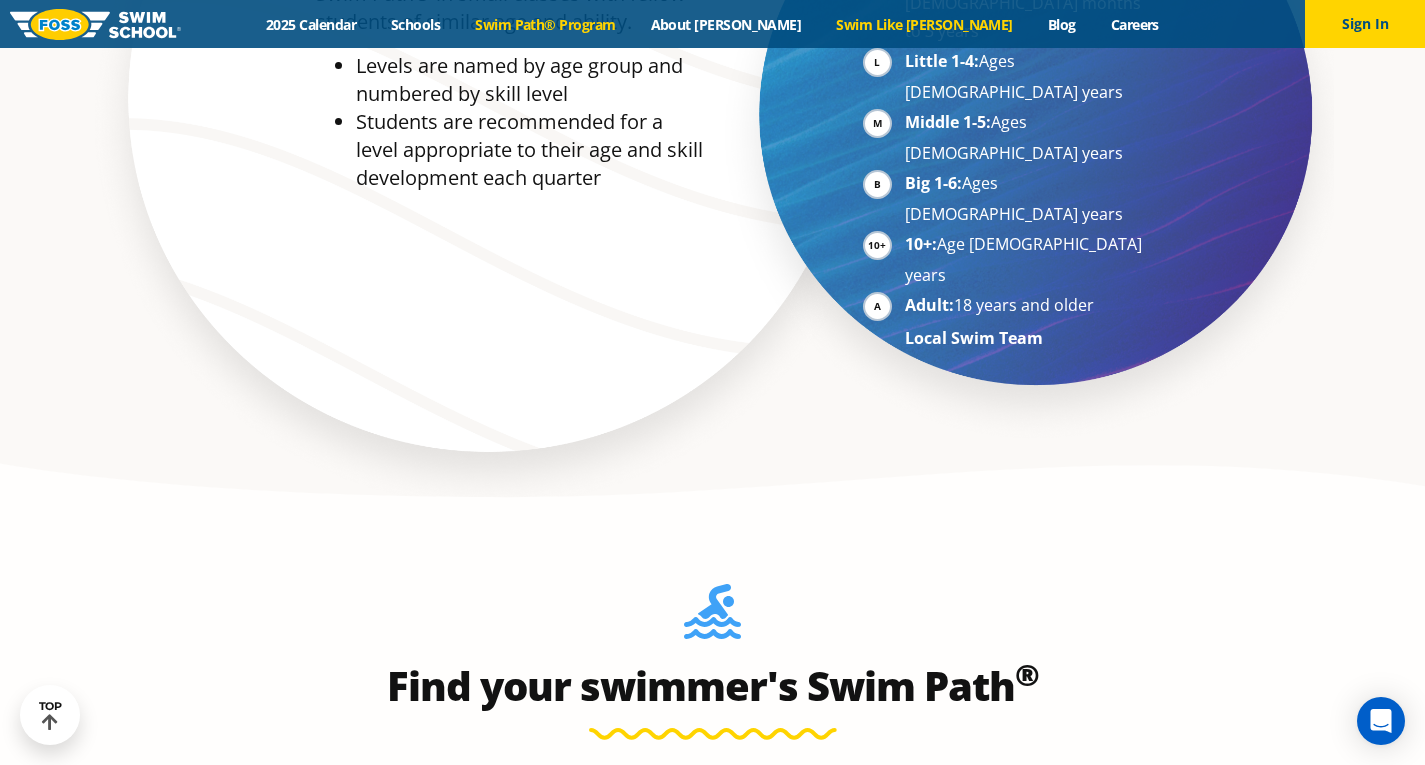 click on "Swim Like [PERSON_NAME]" at bounding box center [925, 24] 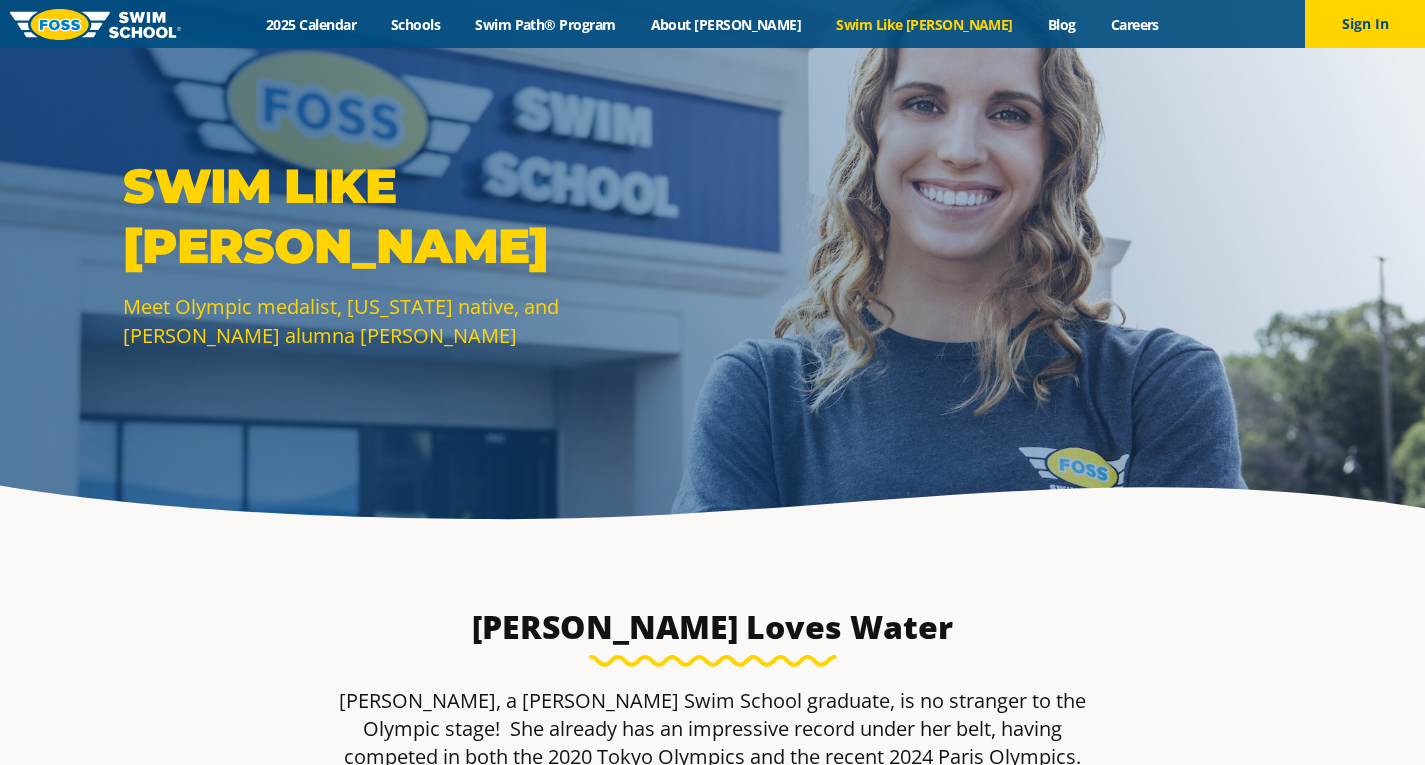 scroll, scrollTop: 0, scrollLeft: 0, axis: both 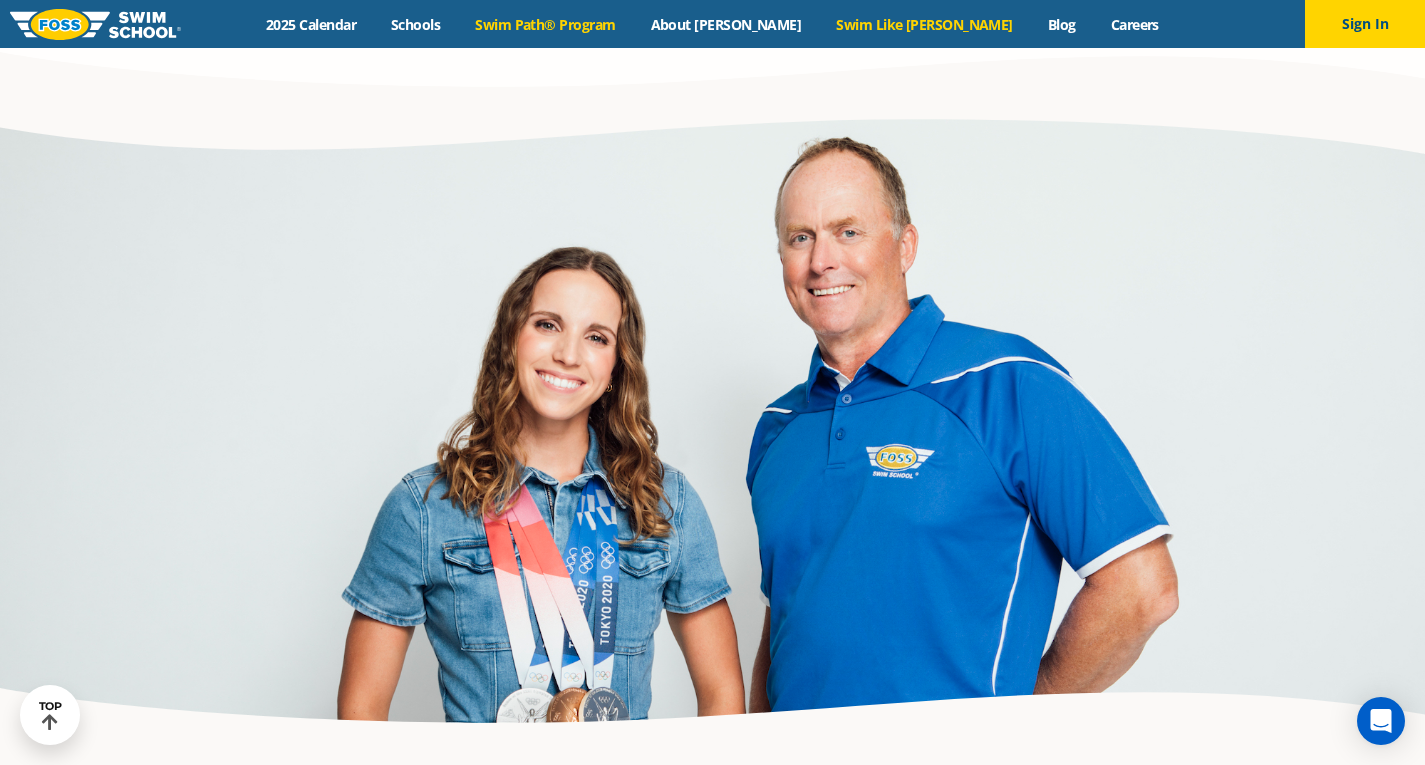 click on "Swim Path® Program" at bounding box center (545, 24) 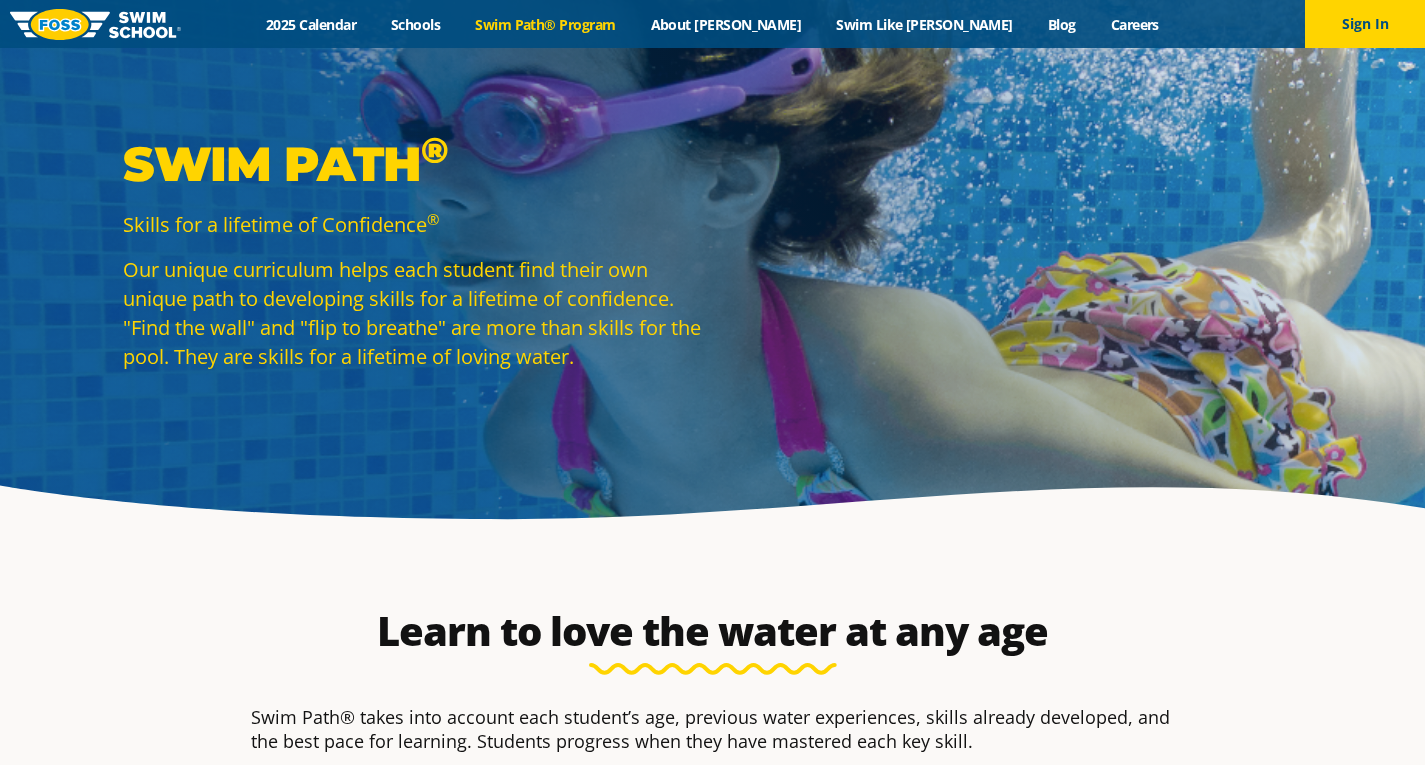 scroll, scrollTop: 0, scrollLeft: 0, axis: both 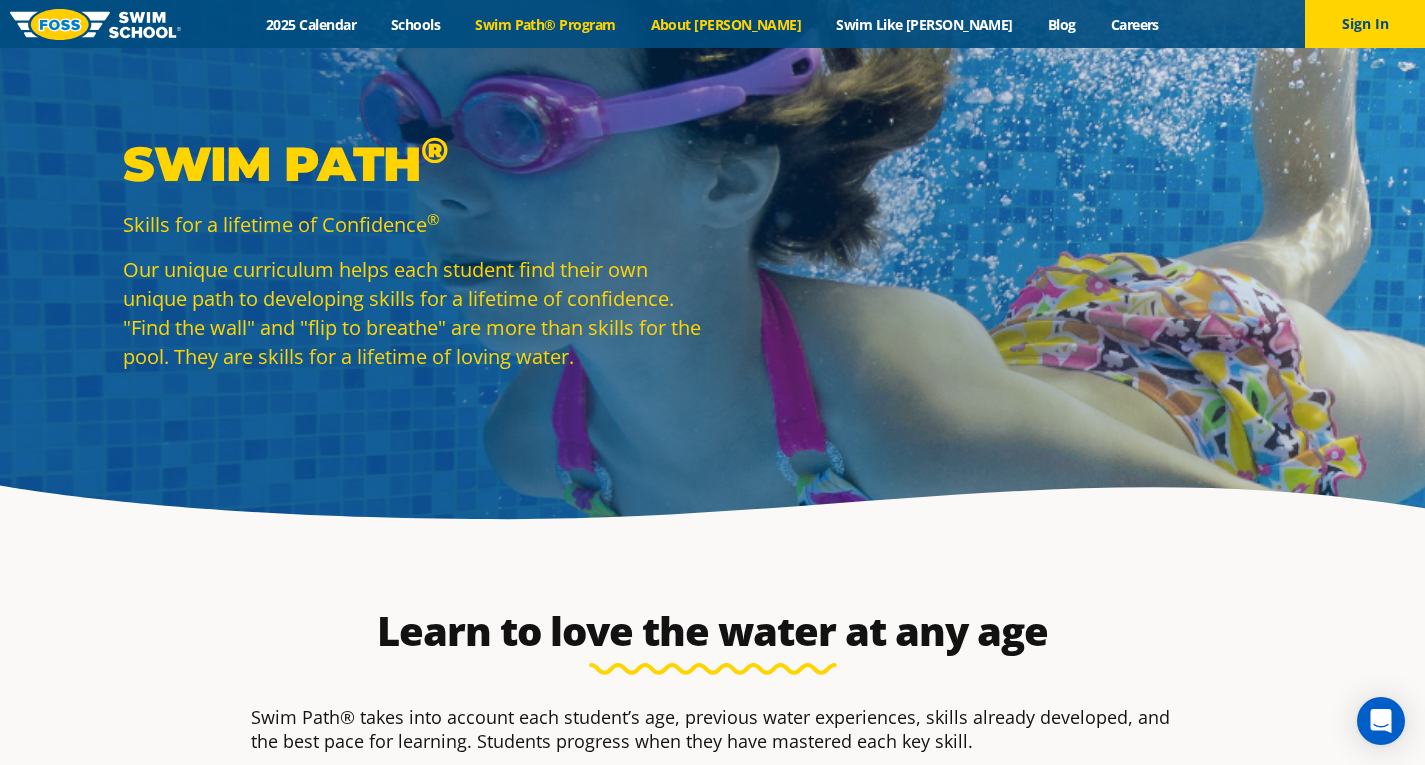 click on "About [PERSON_NAME]" at bounding box center (726, 24) 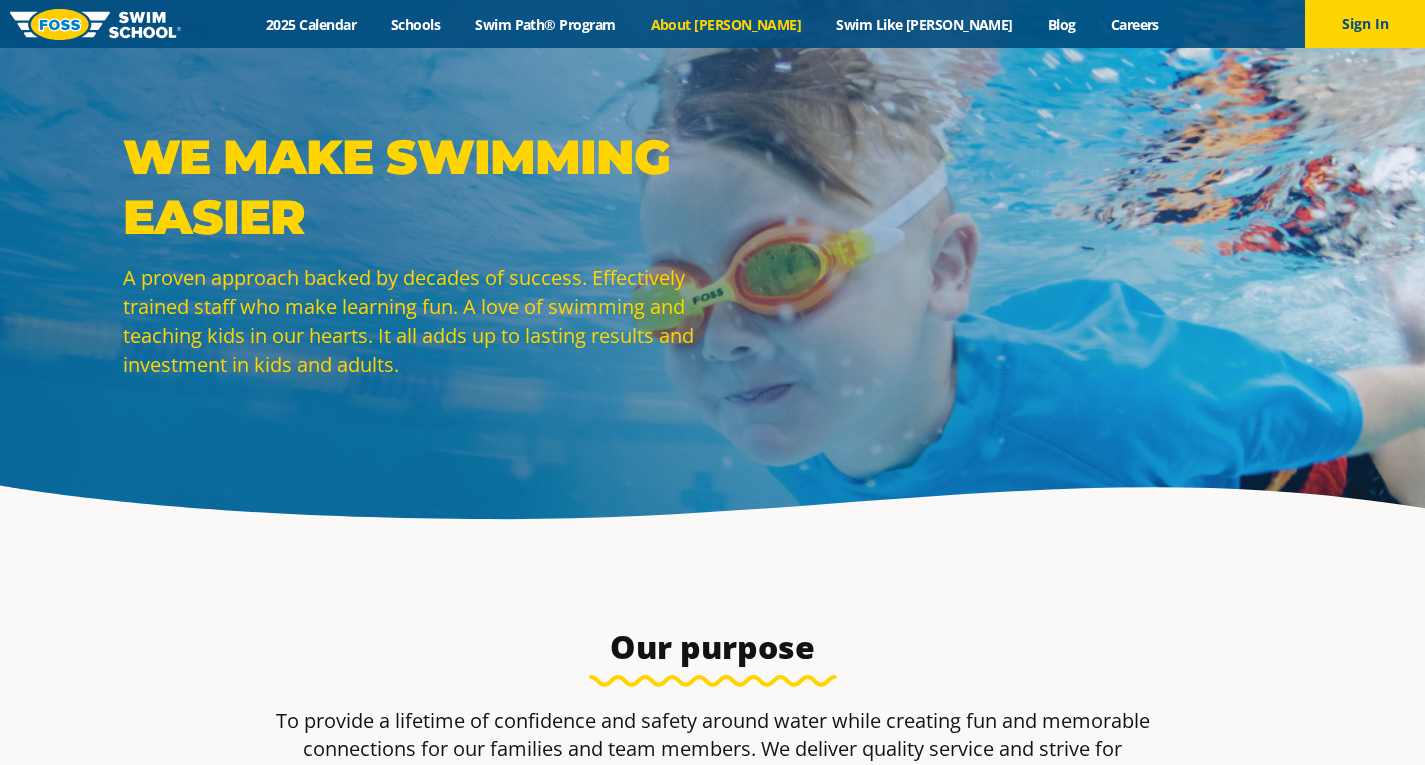 scroll, scrollTop: 52, scrollLeft: 0, axis: vertical 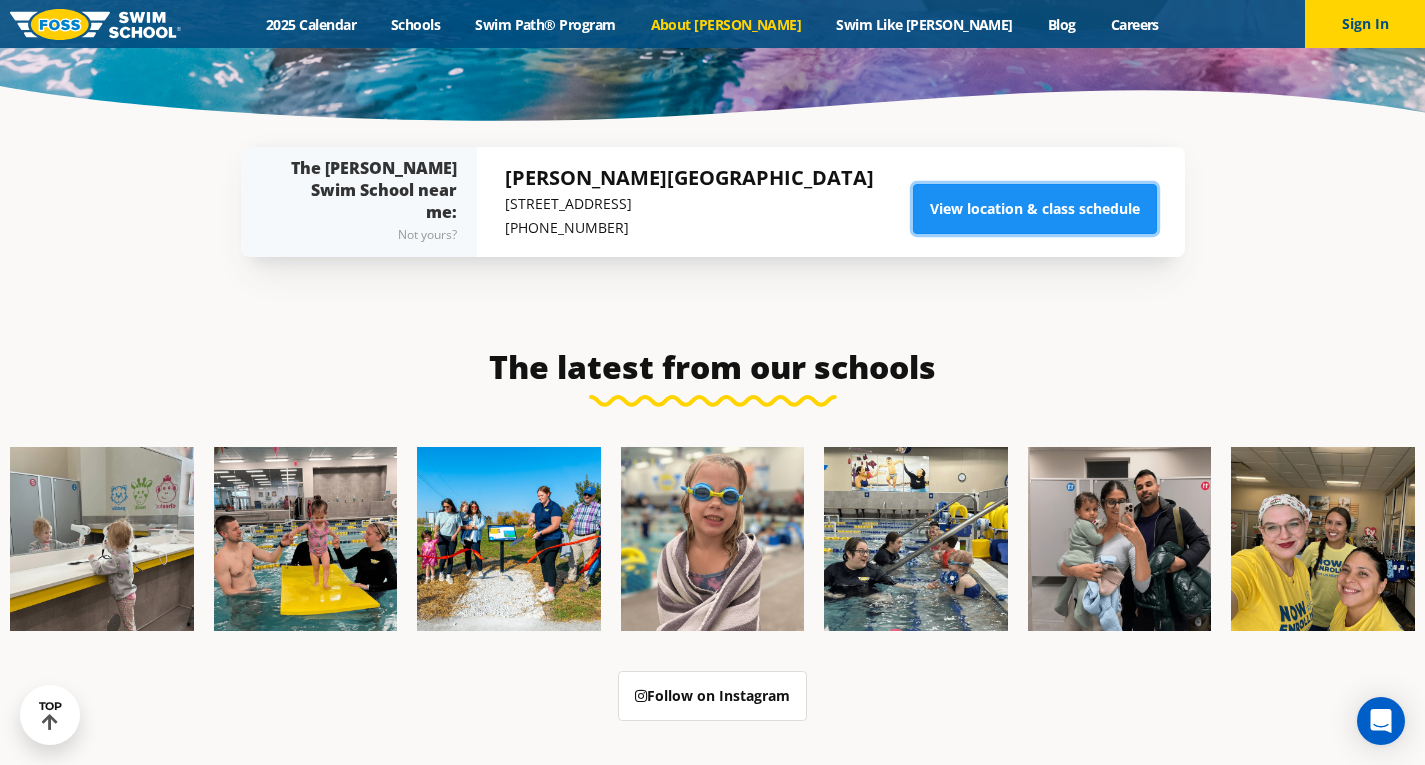 click on "View location & class schedule" at bounding box center (1035, 209) 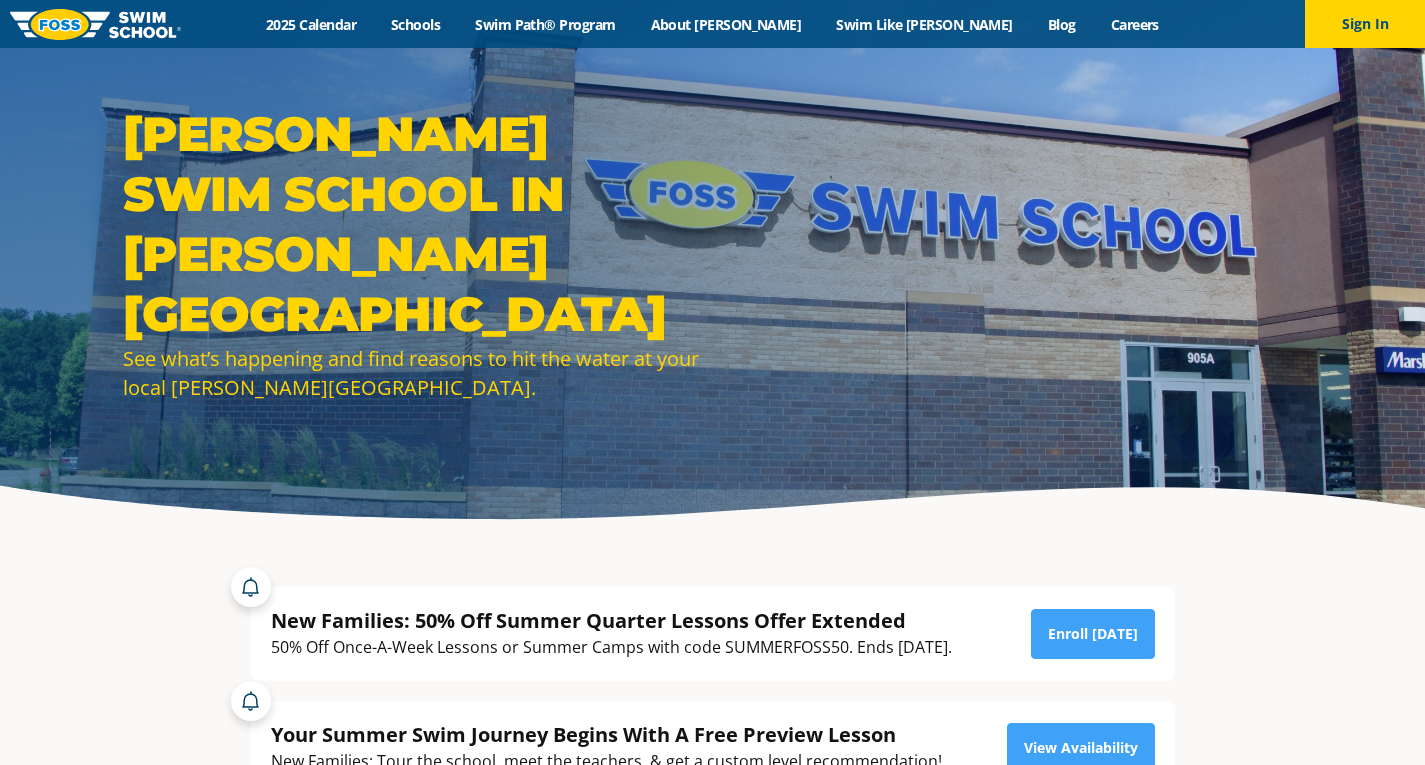scroll, scrollTop: 0, scrollLeft: 0, axis: both 